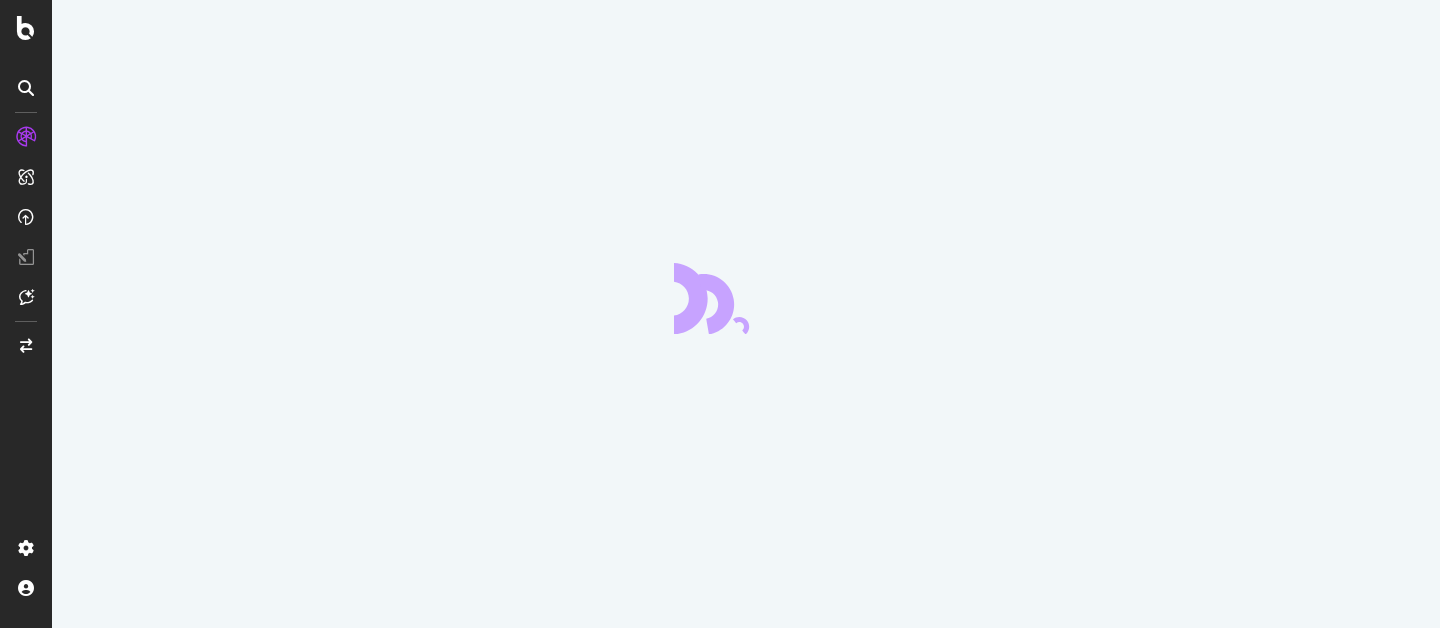 scroll, scrollTop: 0, scrollLeft: 0, axis: both 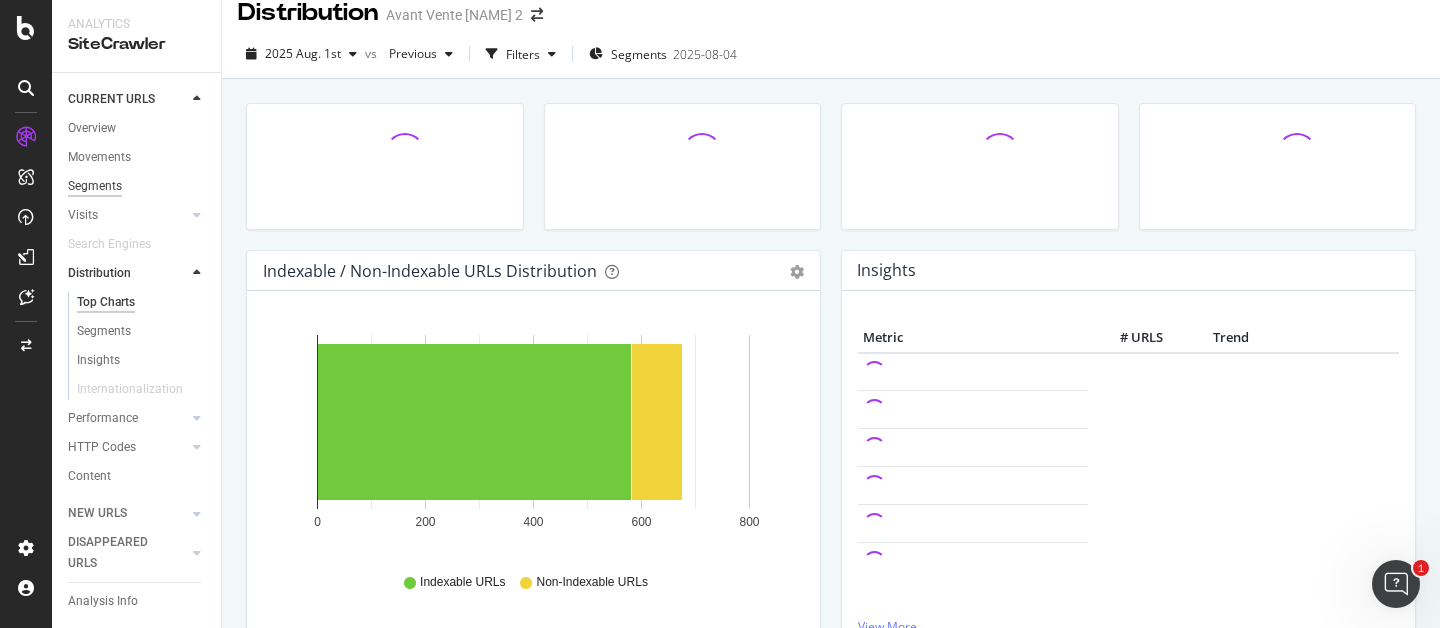 click on "Segments" at bounding box center [95, 186] 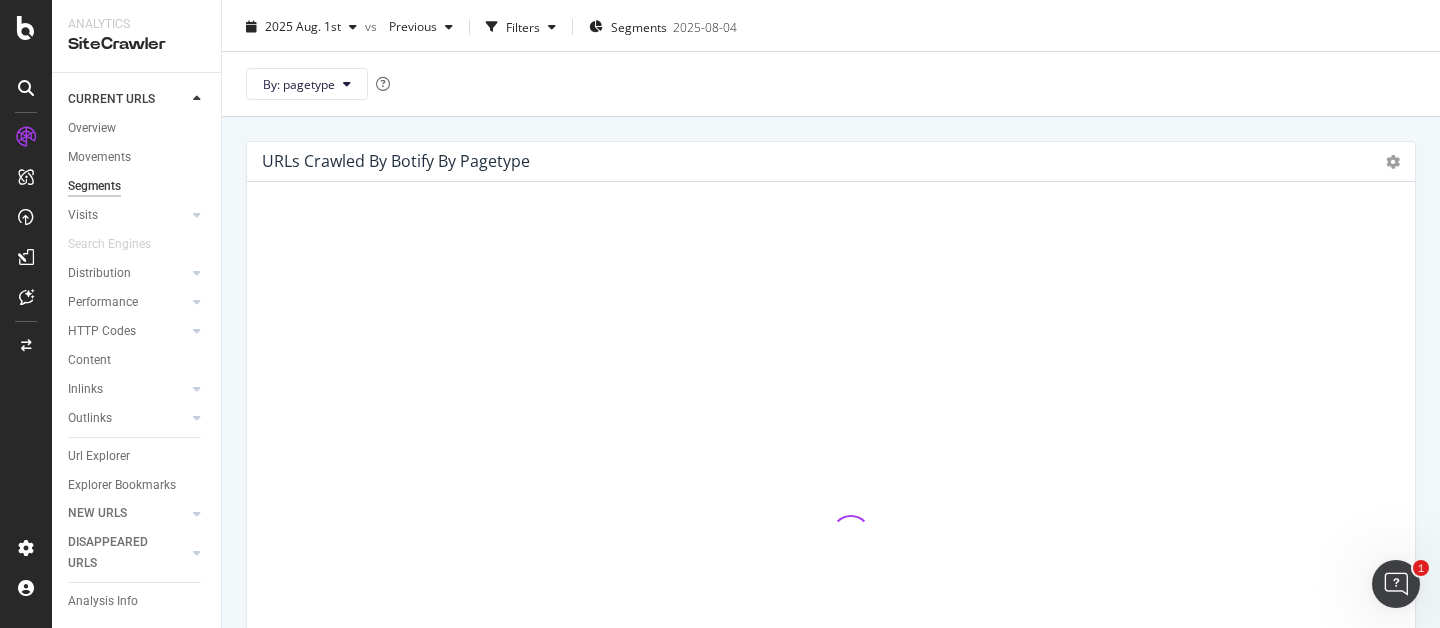 scroll, scrollTop: 51, scrollLeft: 0, axis: vertical 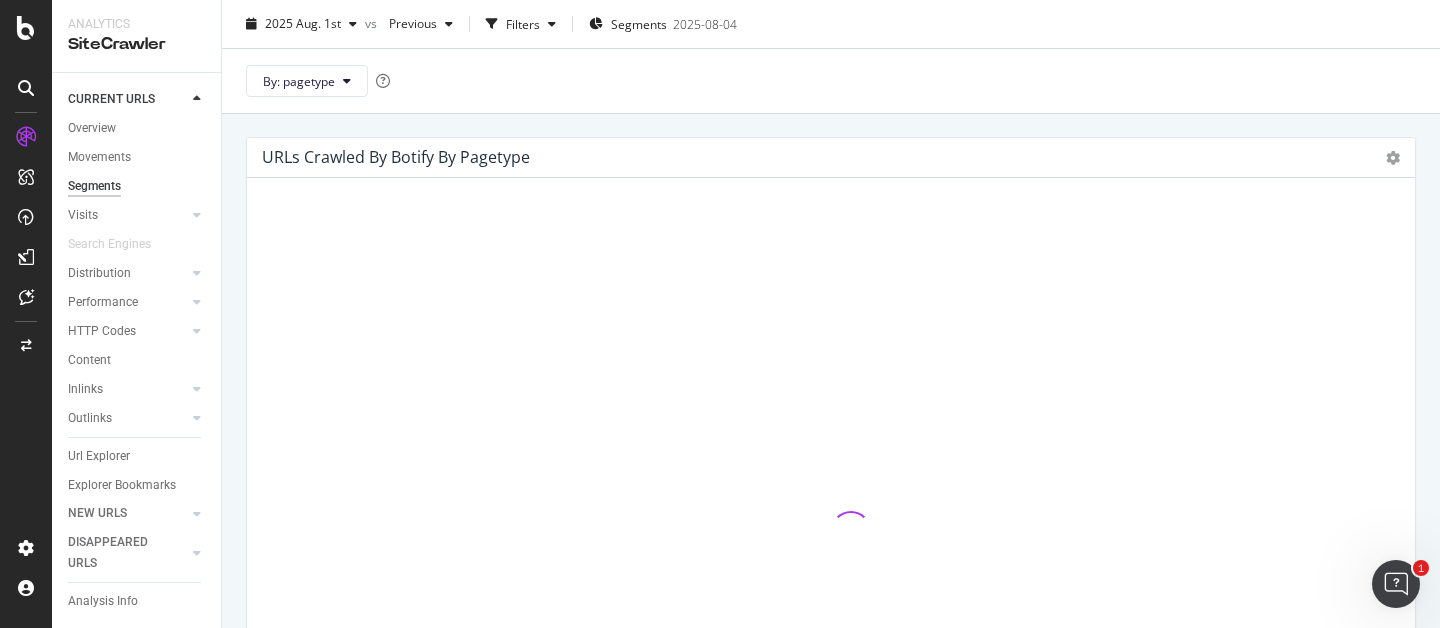 click on "URLs Crawled By Botify By pagetype
Sunburst Treemap Table Expand Export as CSV
×
View More
Visits by pagetype
Chart (by Value) Table Expand Export as CSV Export as PNG
×
Active URLs
View More
Indexable URLs by pagetype
Chart (by Value) Chart (by Percentage) Table Expand Export as CSV Export as PNG Add to Custom Report
×
View More" at bounding box center (831, 427) 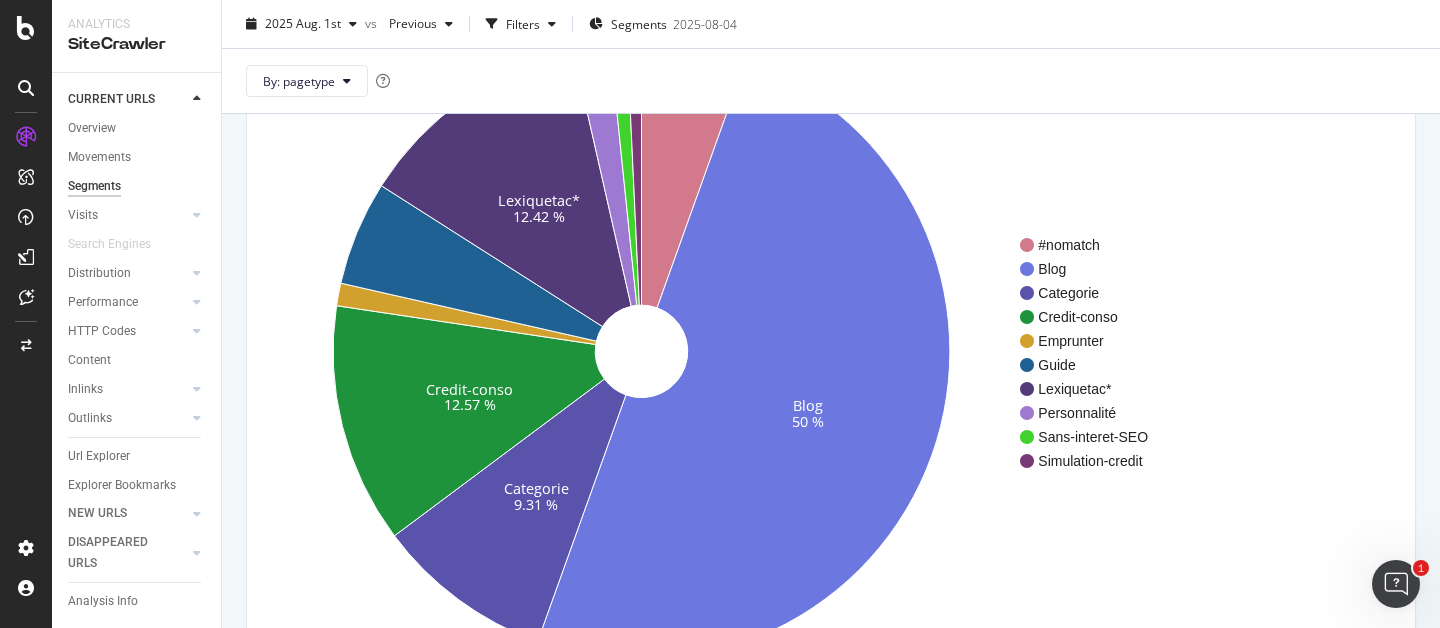 scroll, scrollTop: 236, scrollLeft: 0, axis: vertical 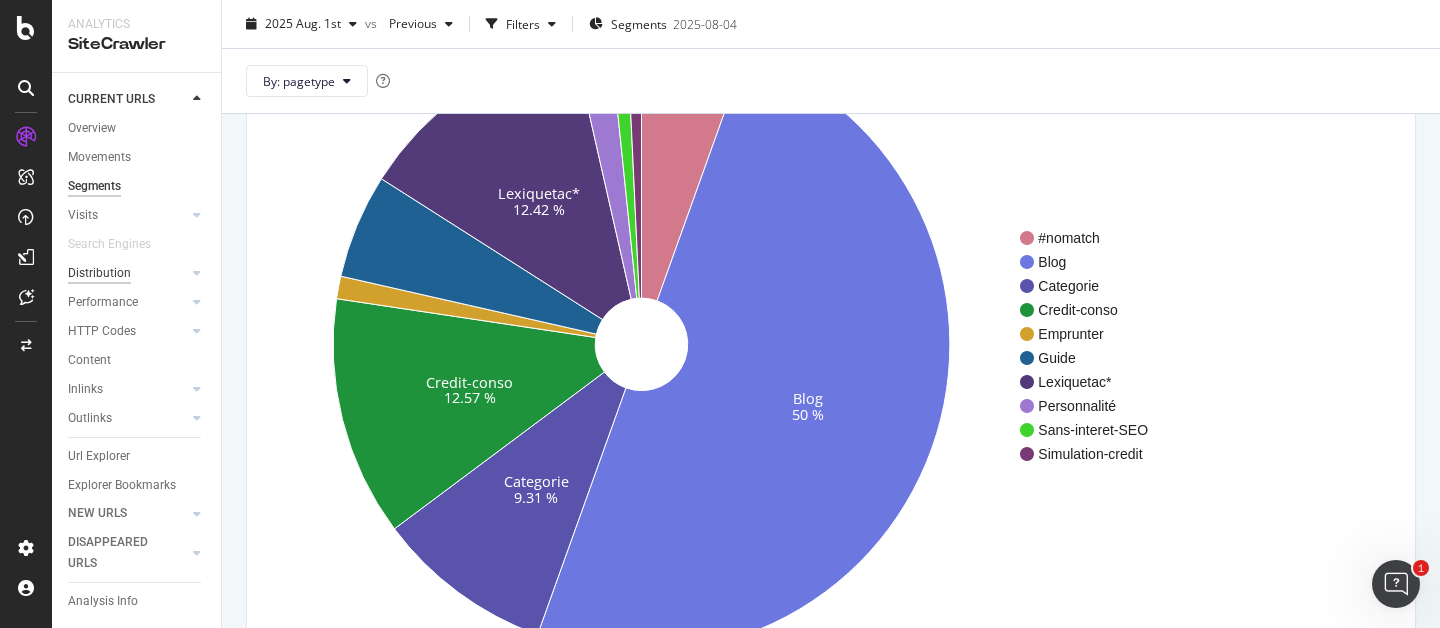 click on "Distribution" at bounding box center (99, 273) 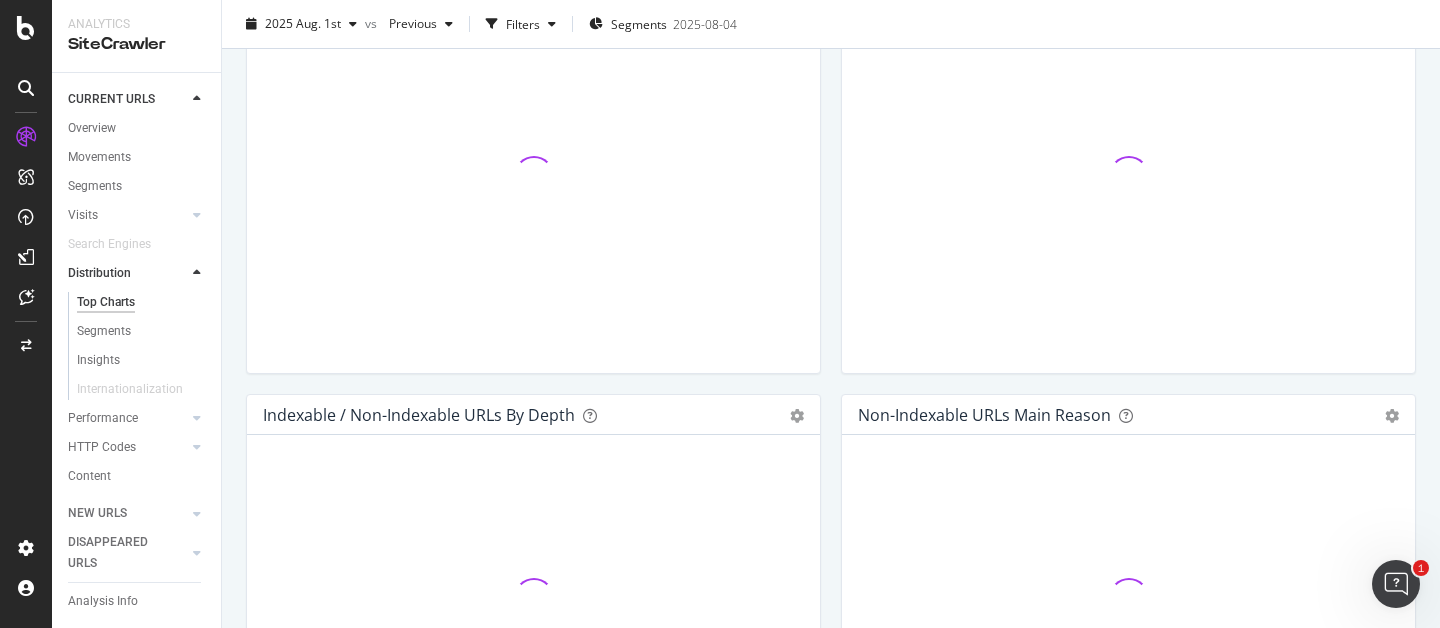 scroll, scrollTop: 744, scrollLeft: 0, axis: vertical 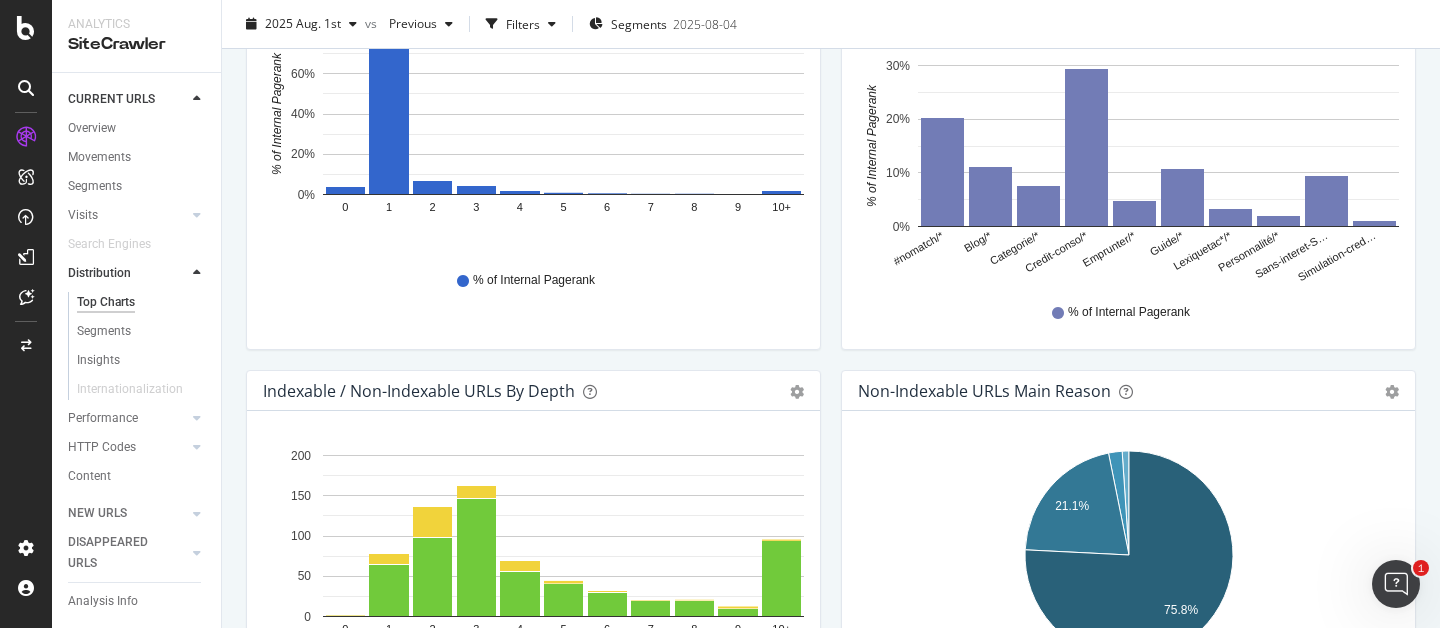 click on "Internal Pagerank by Depth Bar (by Value) Bar (by Percentage) Table Export as CSV Add to Custom Report Hold CMD (⌘) while clicking to filter the report. 0 1 2 3 4 5 6 7 8 9 10+ 0% 20% 40% 60% 80% % of Internal Pagerank Depth % of Internal Pagerank 0 0.039 1 0.777 2 0.071 3 0.043 4 0.017 5 0.011 6 0.007 7 0.004 8 0.005 9 0.003 10+ 0.022 80% % of Internal Pagerank" at bounding box center [533, 159] 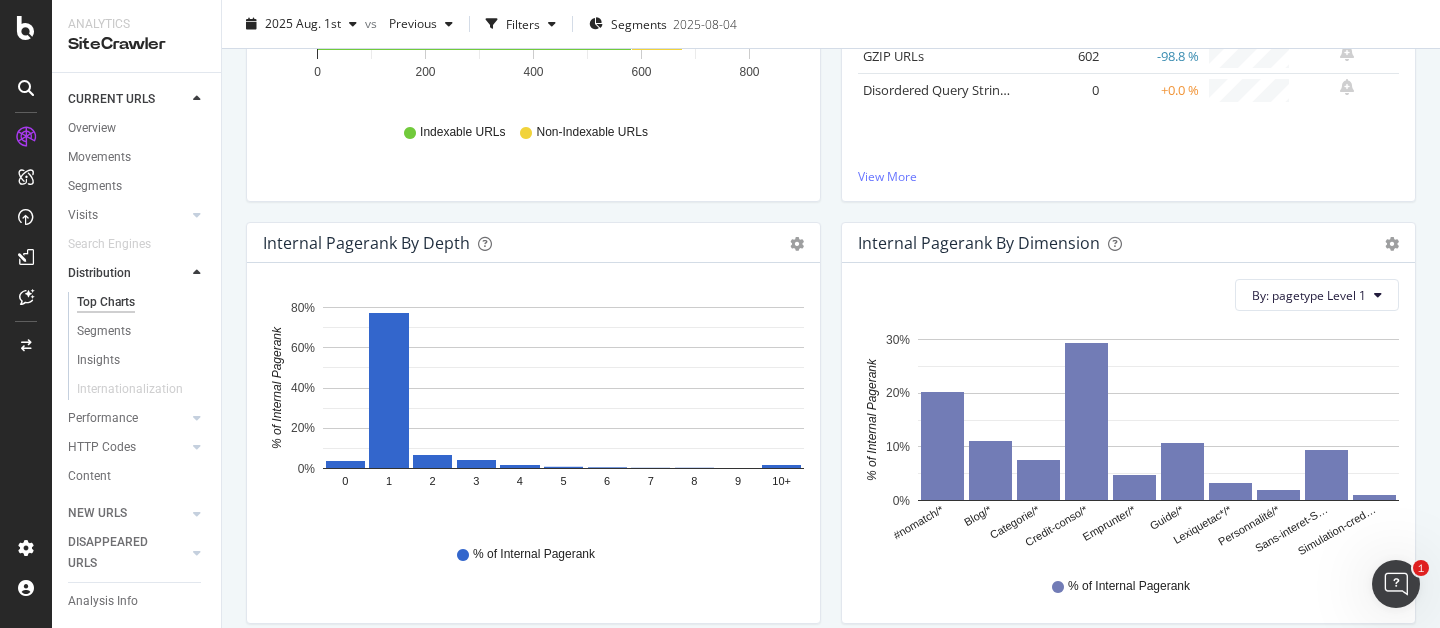 scroll, scrollTop: 259, scrollLeft: 0, axis: vertical 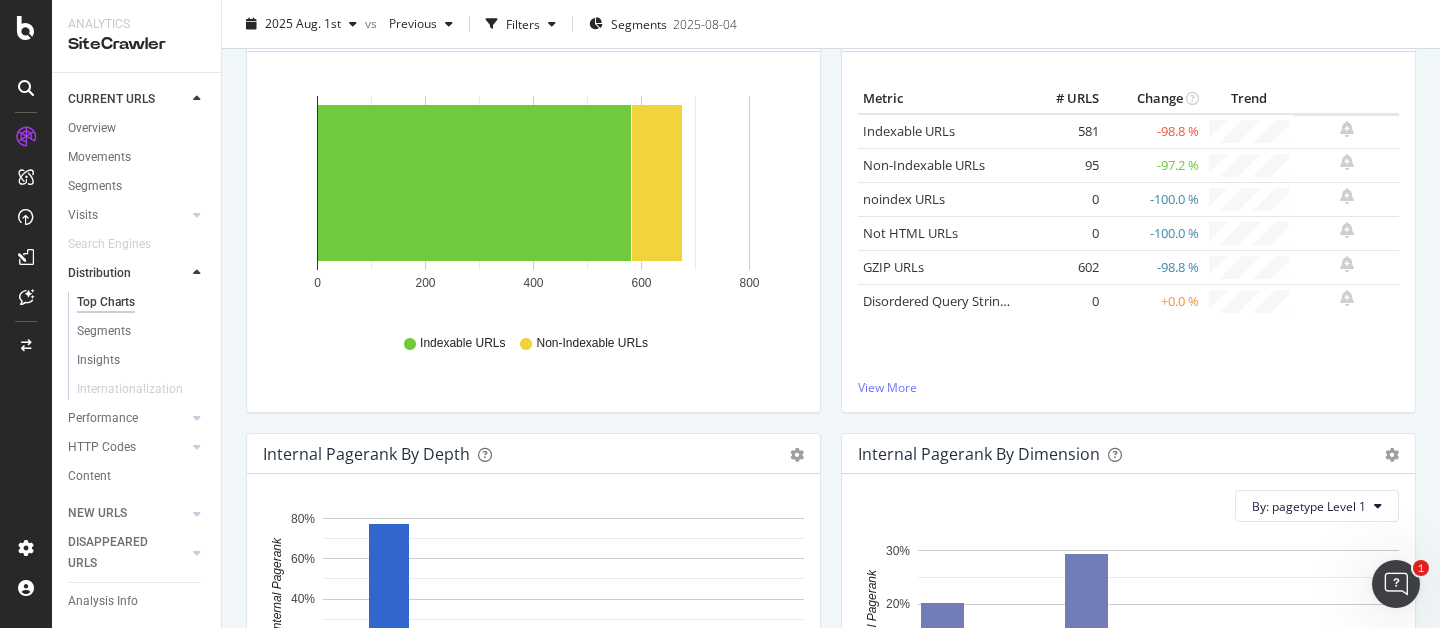 click on "CURRENT URLS" at bounding box center [144, 99] 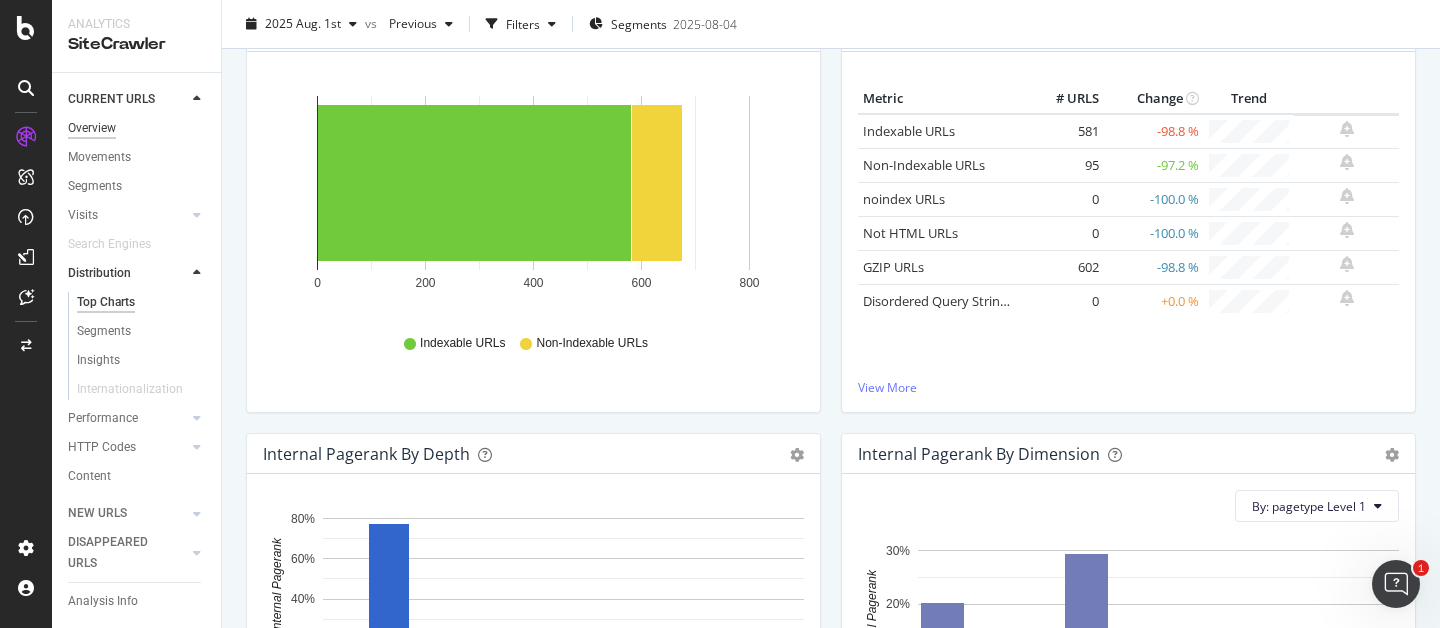 click on "Overview" at bounding box center [92, 128] 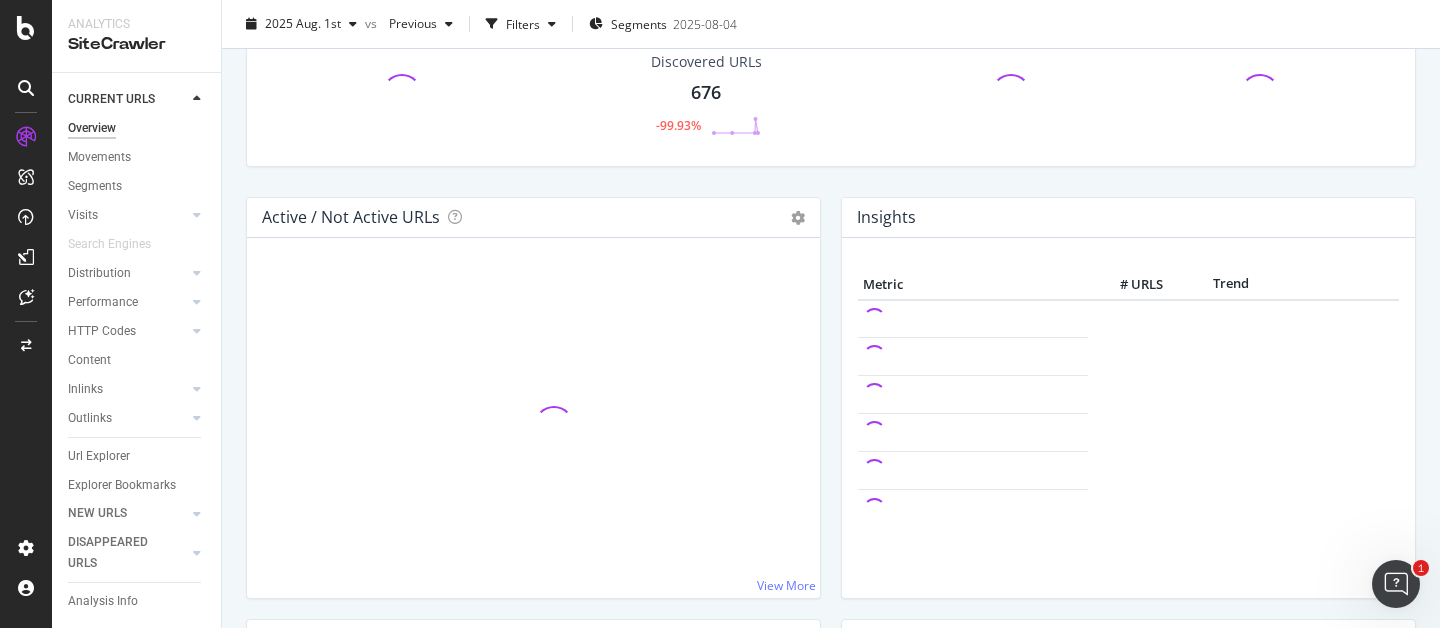 scroll, scrollTop: 0, scrollLeft: 0, axis: both 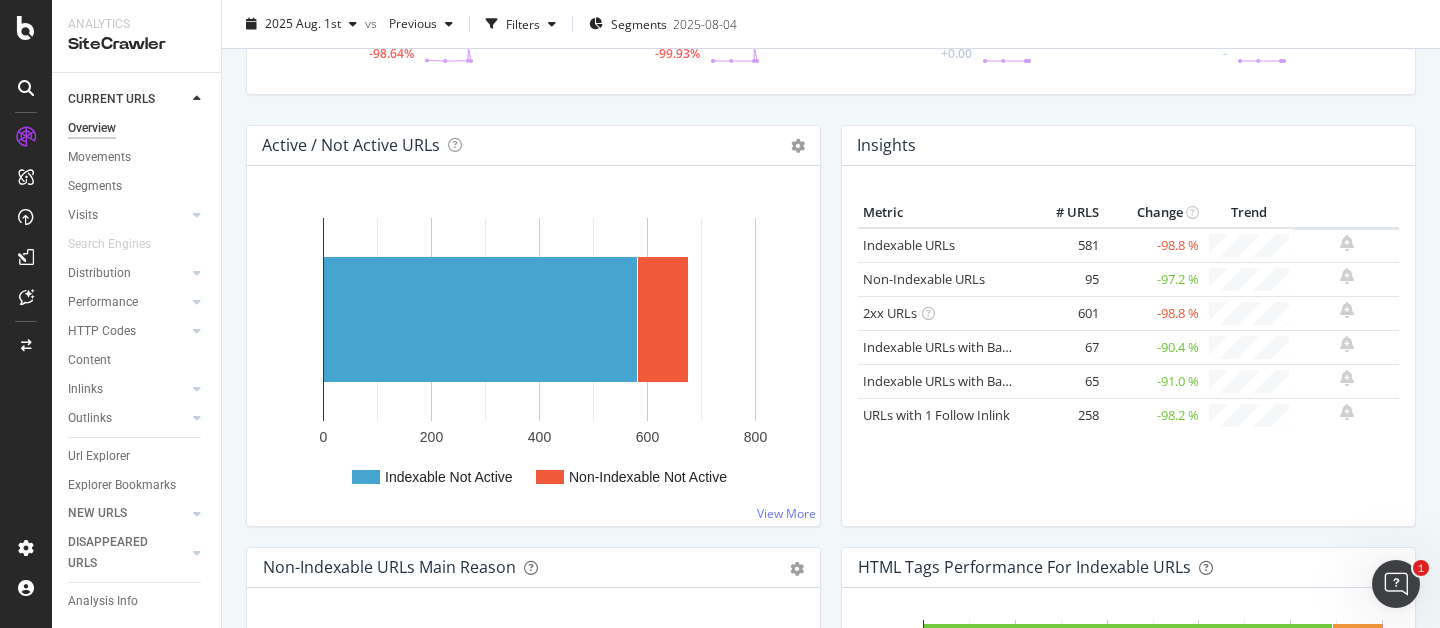 click on "Active / Not Active URLs
Chart (by Value) Chart (by Percentage) Table Expand Export as CSV Export as PNG
×
Distribution of all pages in terms of organic traffic performance: active vs inactive pages, with indexable status for inactive pages. An active page is a page which generated at least one visit over the period imported from Google Analytics (by default: the last 30 days).   Read more about the Active Pages indicator.
See the    video about the Visits section of the report  in Botify Academy.
Indexable Not Active Non-Indexable Not Active 0 200 400 600 800 Indexable Not Active Non-Indexable Not Active 581 95 Non-Indexable Not Active
View More" at bounding box center (533, 336) 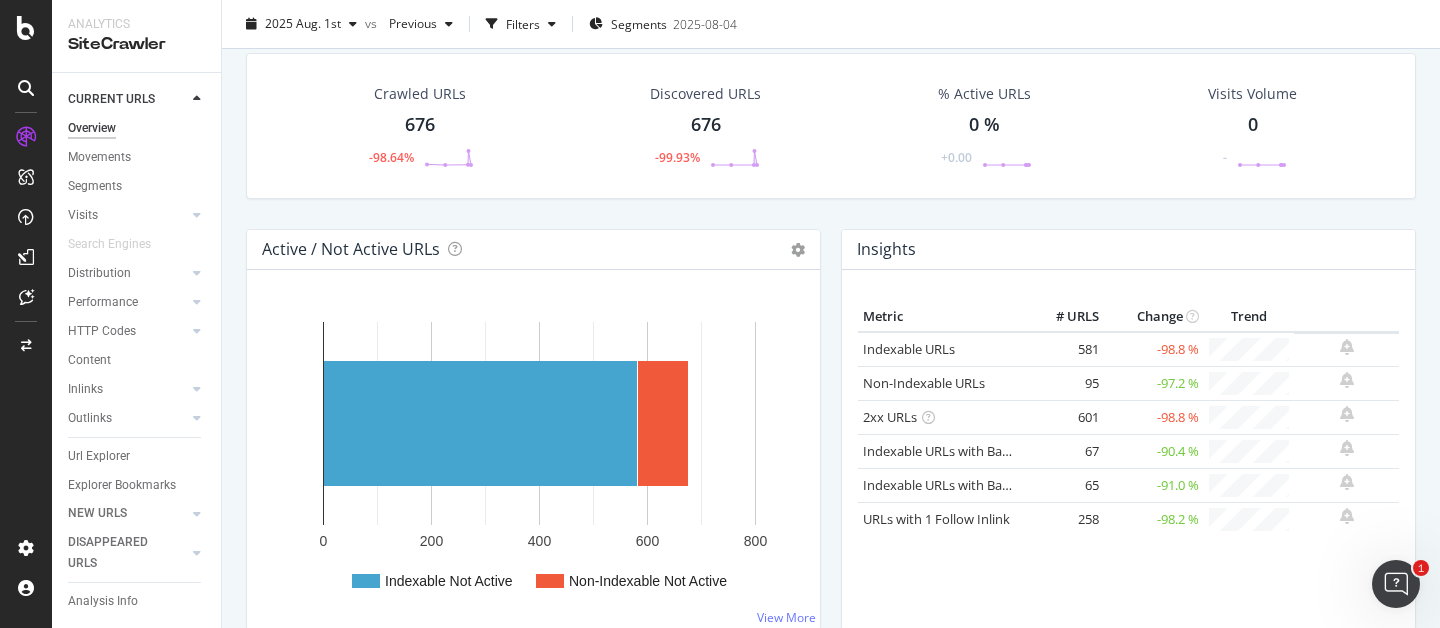 scroll, scrollTop: 0, scrollLeft: 0, axis: both 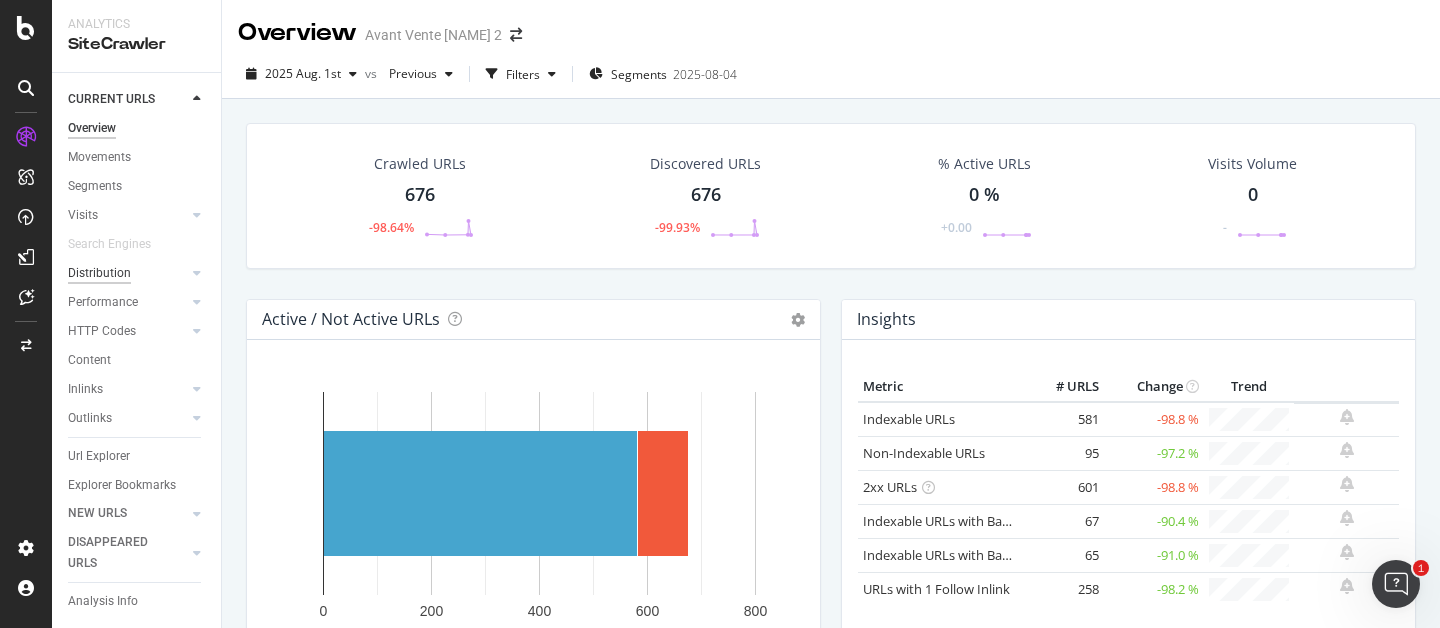 click on "Distribution" at bounding box center [99, 273] 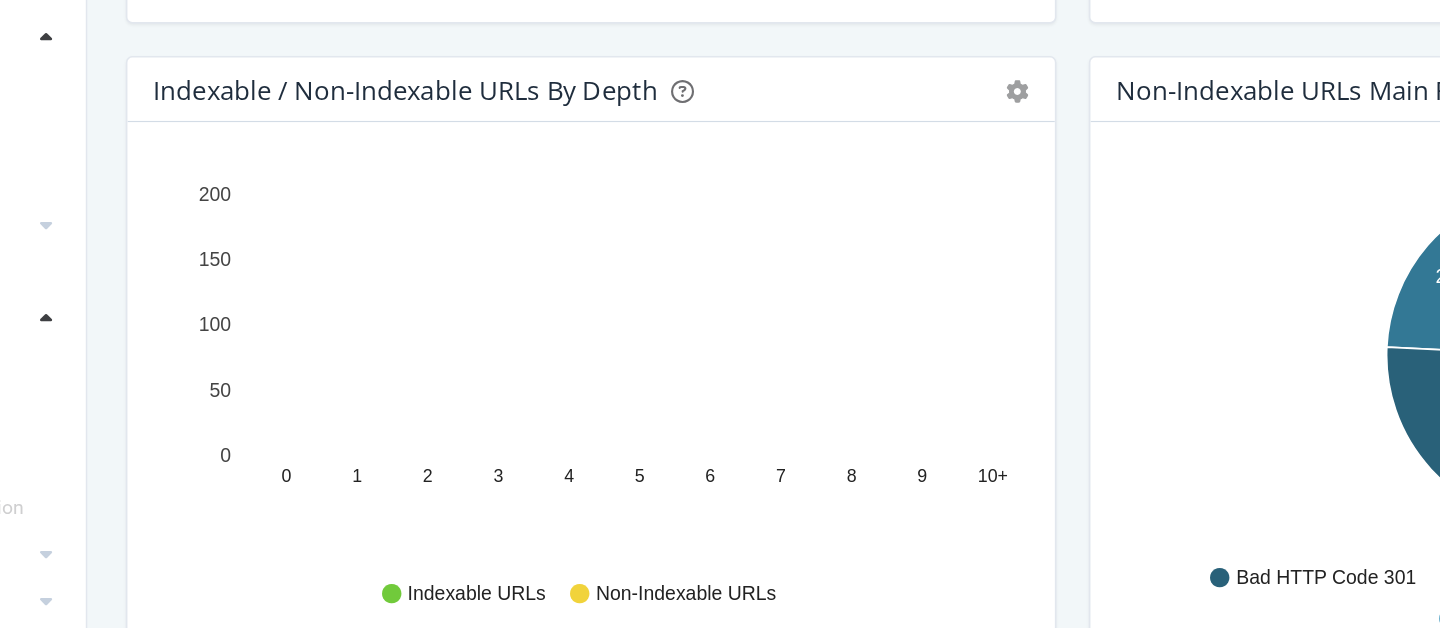 scroll, scrollTop: 995, scrollLeft: 0, axis: vertical 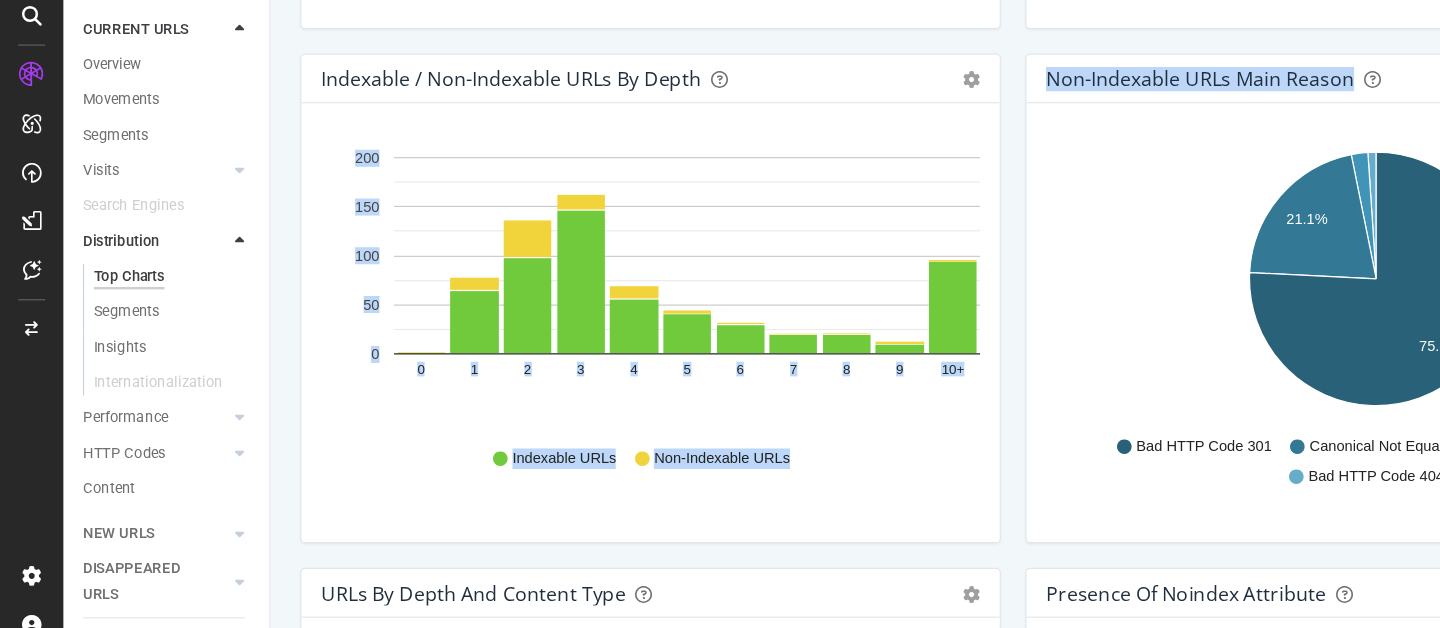 drag, startPoint x: 844, startPoint y: 176, endPoint x: 824, endPoint y: 313, distance: 138.45216 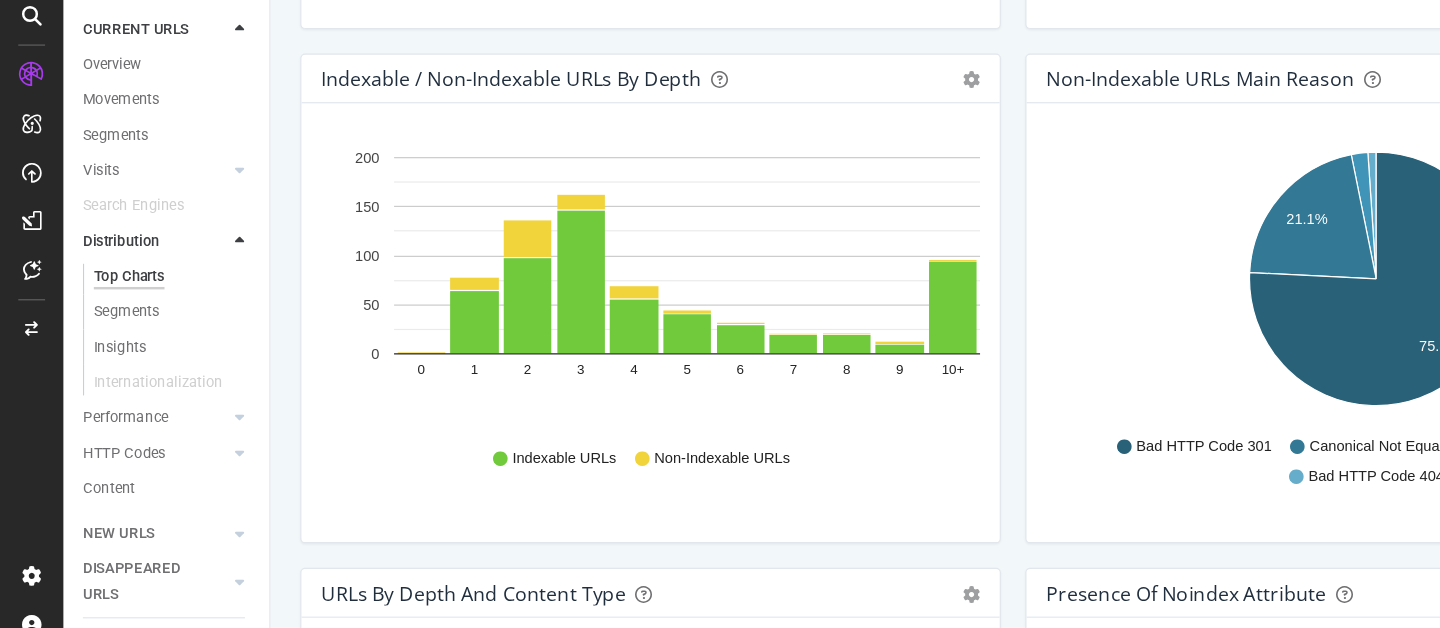 click on "Internal Pagerank by Depth Bar (by Value) Bar (by Percentage) Table Export as CSV Add to Custom Report Hold CMD (⌘) while clicking to filter the report. 0 1 2 3 4 5 6 7 8 9 10+ 0% 20% 40% 60% 80% % of Internal Pagerank Depth % of Internal Pagerank 0 0.039 1 0.777 2 0.071 3 0.043 4 0.017 5 0.011 6 0.007 7 0.004 8 0.005 9 0.003 10+ 0.022 80% % of Internal Pagerank" at bounding box center (533, -92) 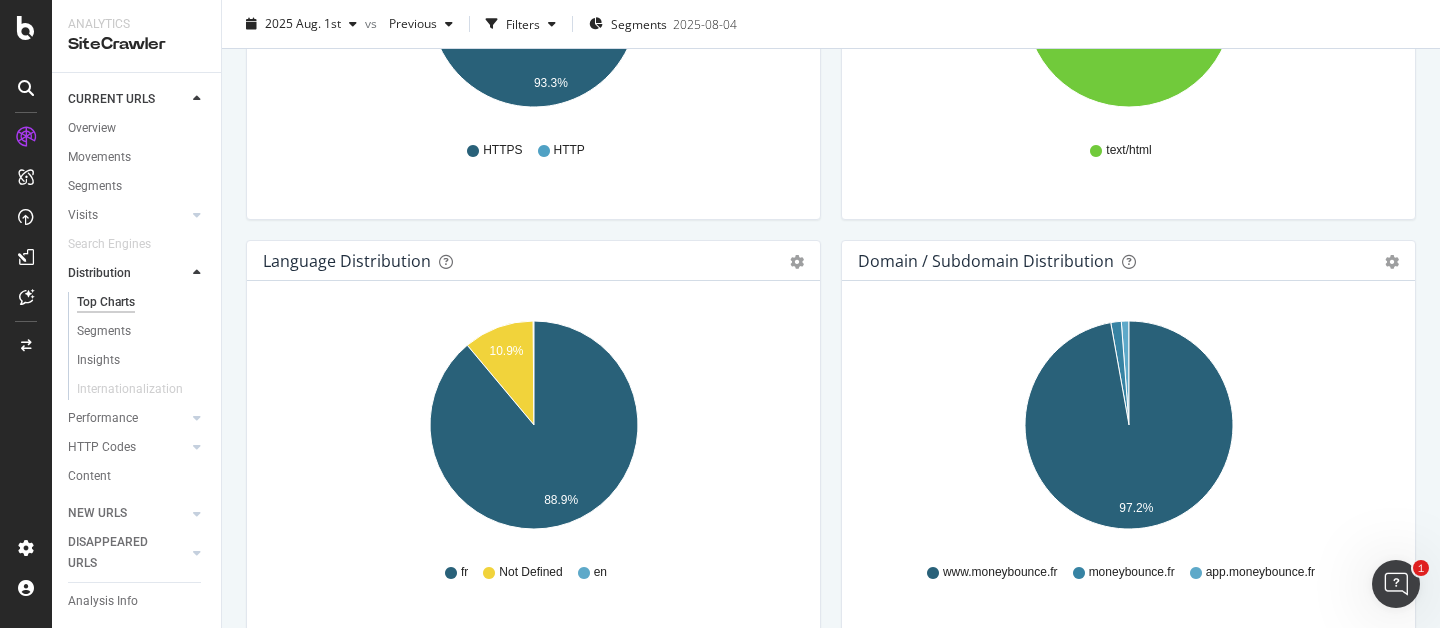 scroll, scrollTop: 1778, scrollLeft: 0, axis: vertical 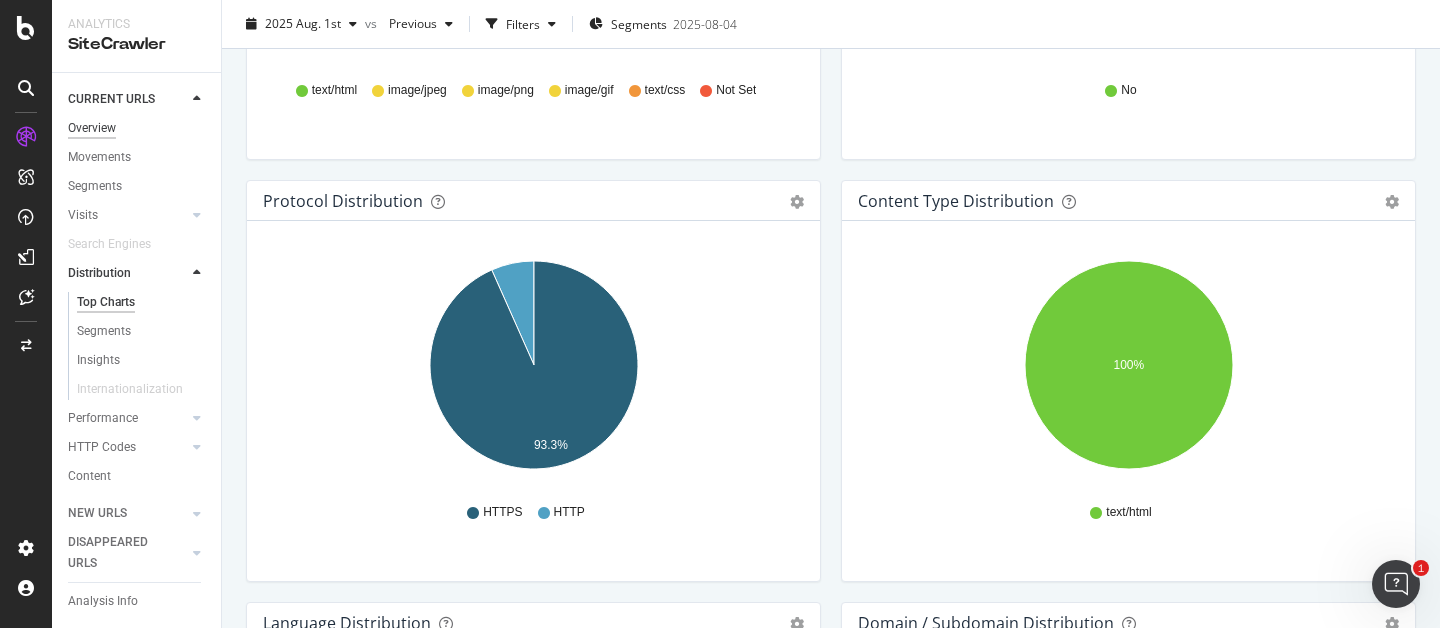 click on "Overview" at bounding box center [92, 128] 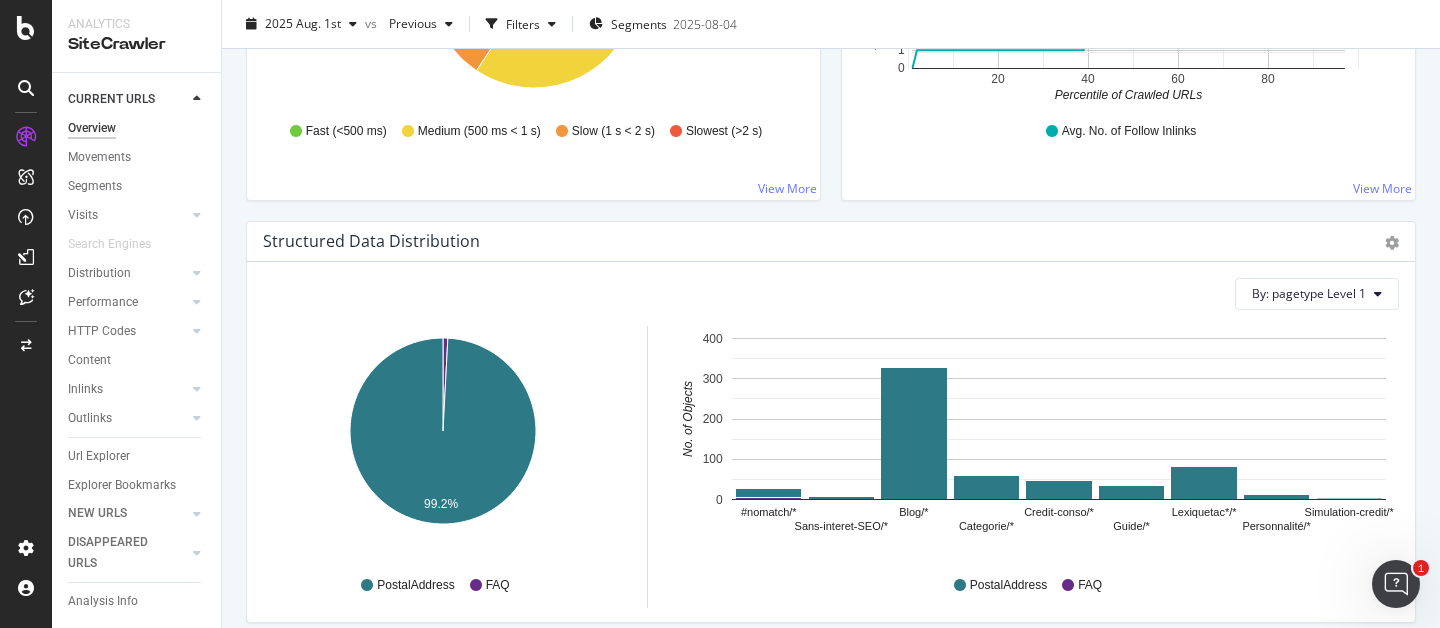 scroll, scrollTop: 1764, scrollLeft: 0, axis: vertical 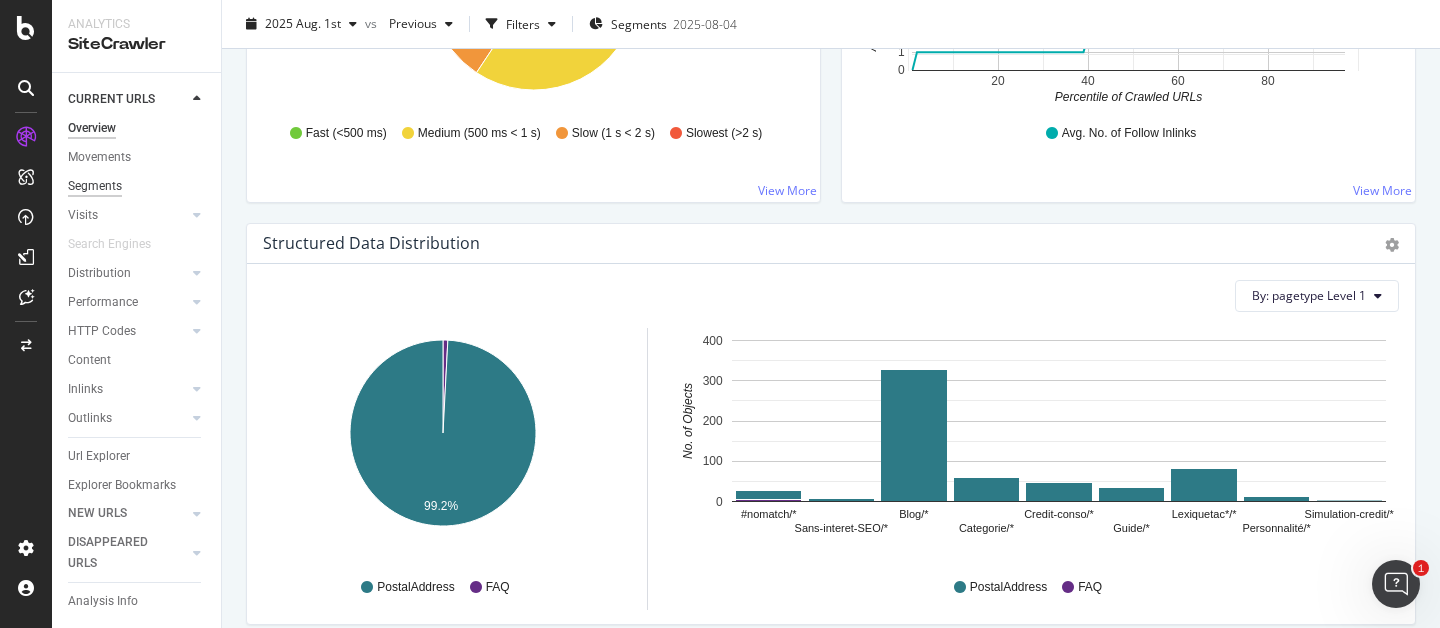 click on "Segments" at bounding box center [95, 186] 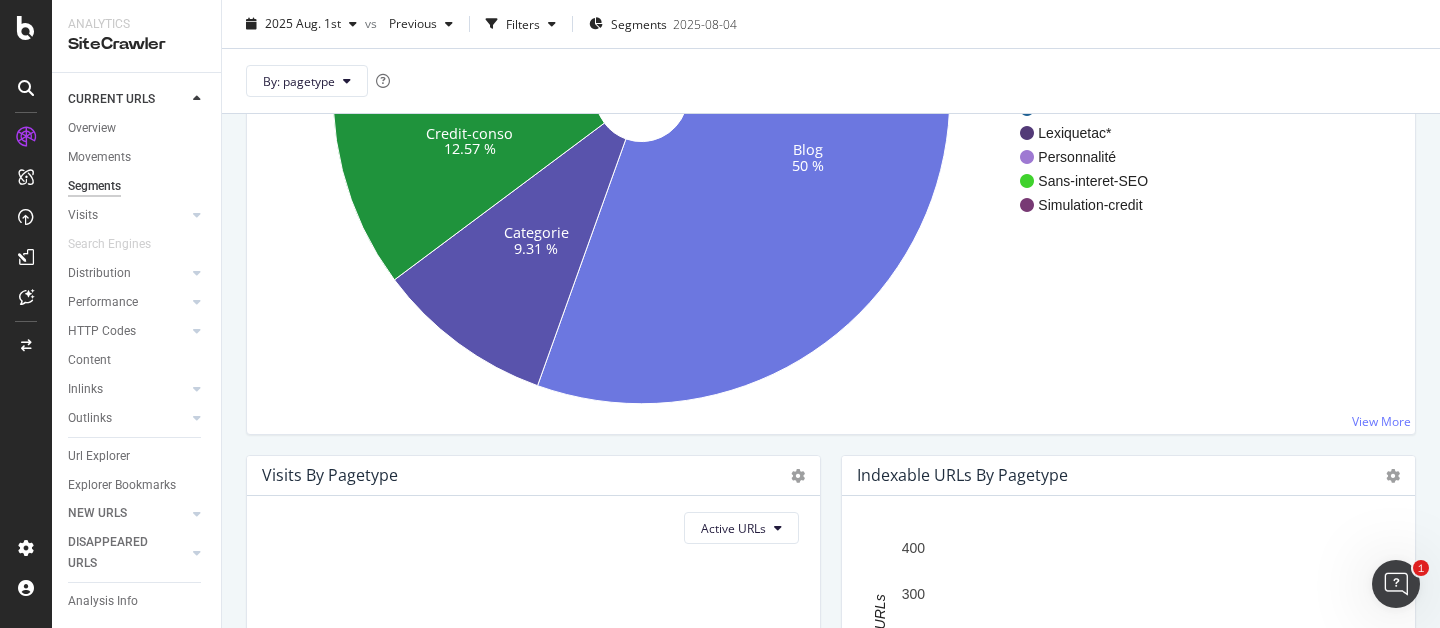 scroll, scrollTop: 21, scrollLeft: 0, axis: vertical 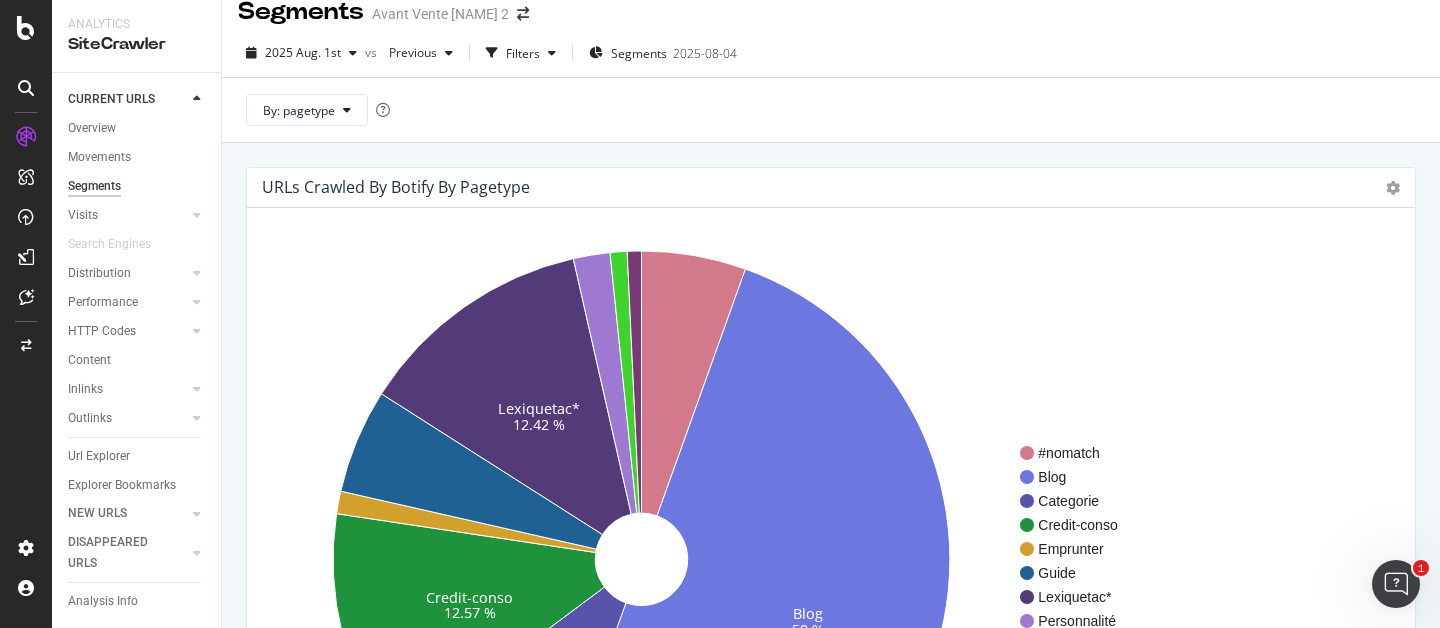 click on "Overview Movements Segments Visits Analysis Orphan URLs Search Engines Distribution Top Charts Segments Insights Internationalization Performance Top Charts Segments Insights HTTP Codes Top Charts Segments Insights Content Inlinks Top Charts Segments Insights Outlinks Top Charts Segments Insights Url Explorer Explorer Bookmarks" at bounding box center (144, 313) 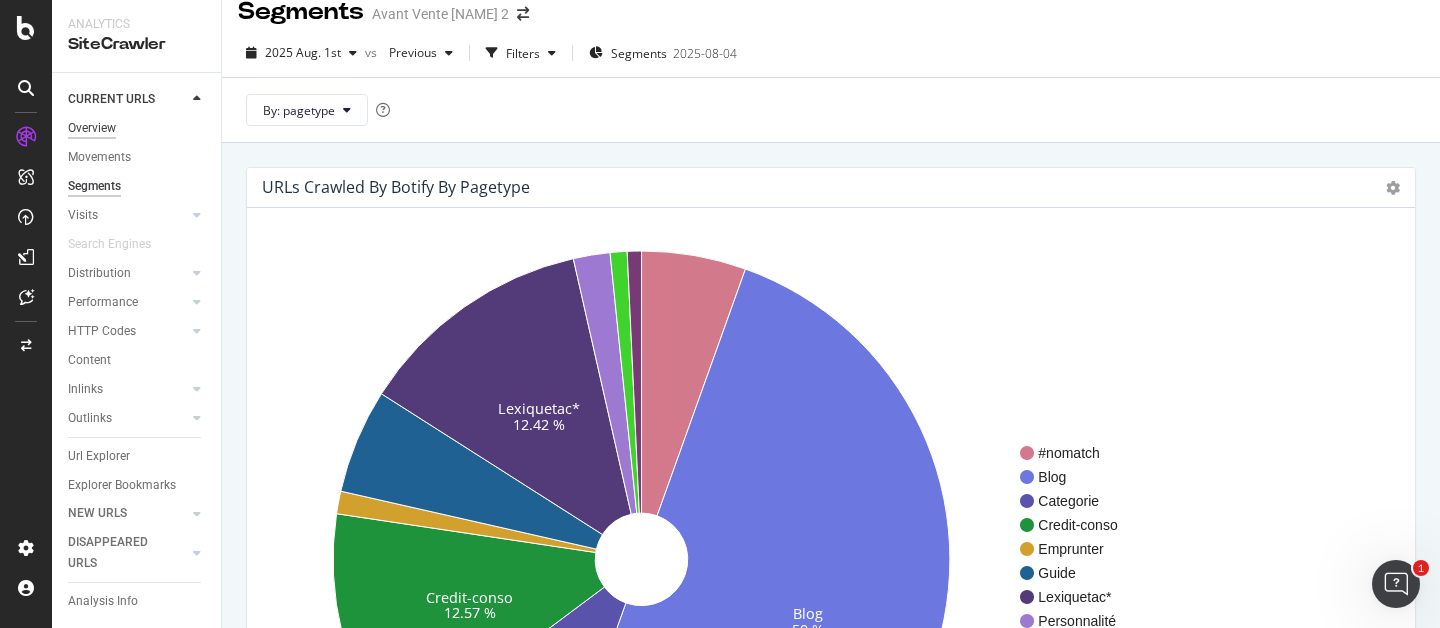 click on "Overview" at bounding box center [92, 128] 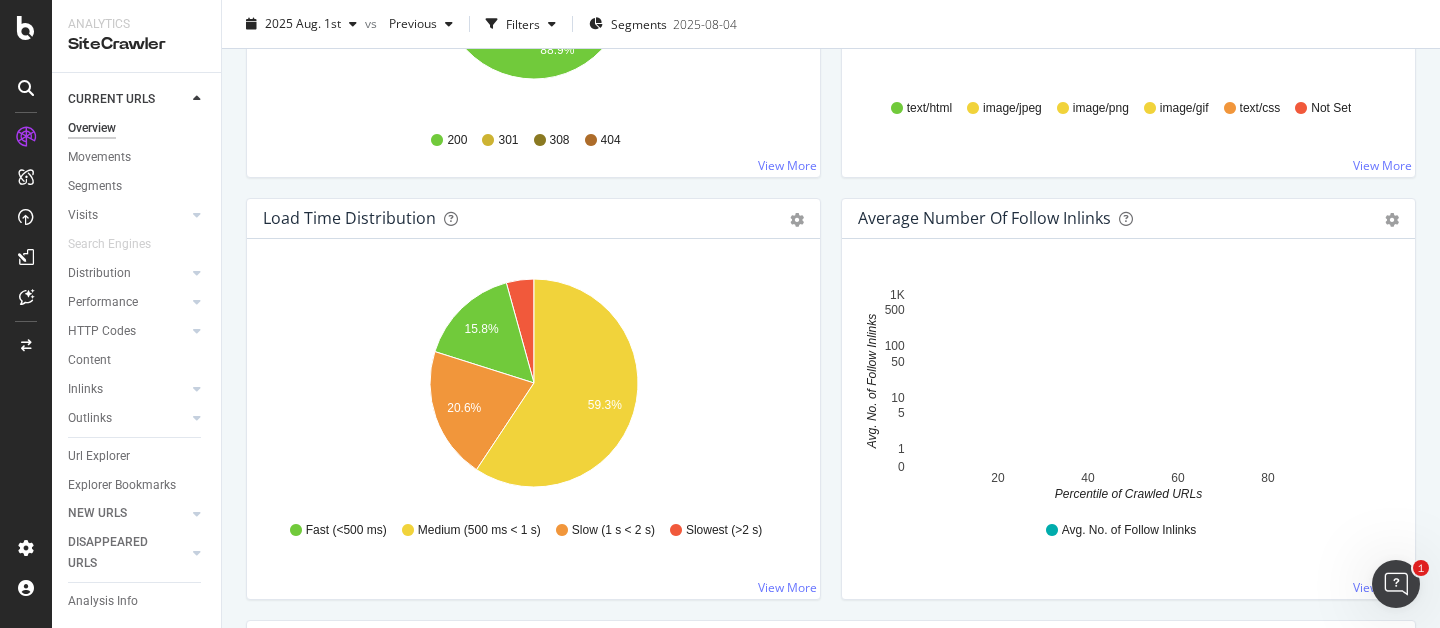 scroll, scrollTop: 1359, scrollLeft: 0, axis: vertical 